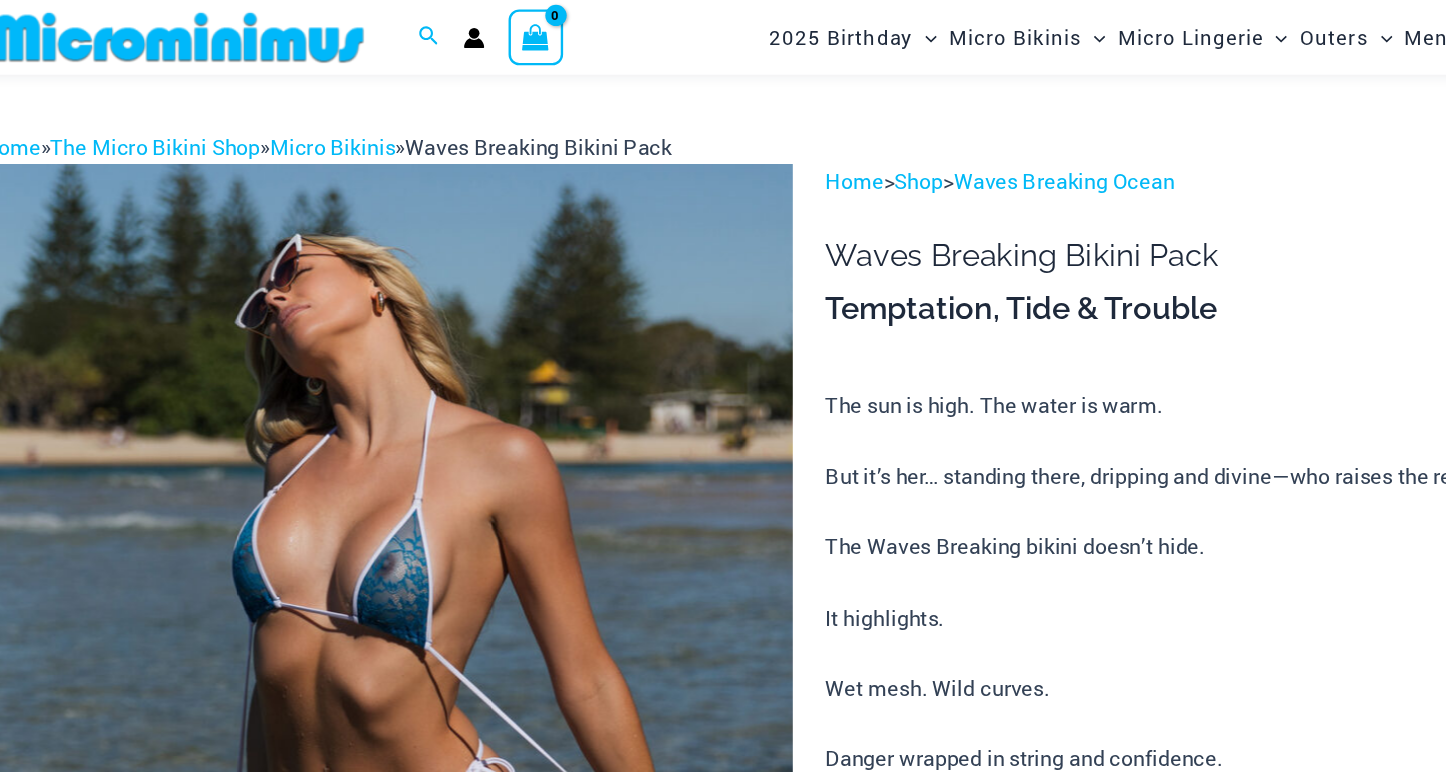 scroll, scrollTop: 0, scrollLeft: 0, axis: both 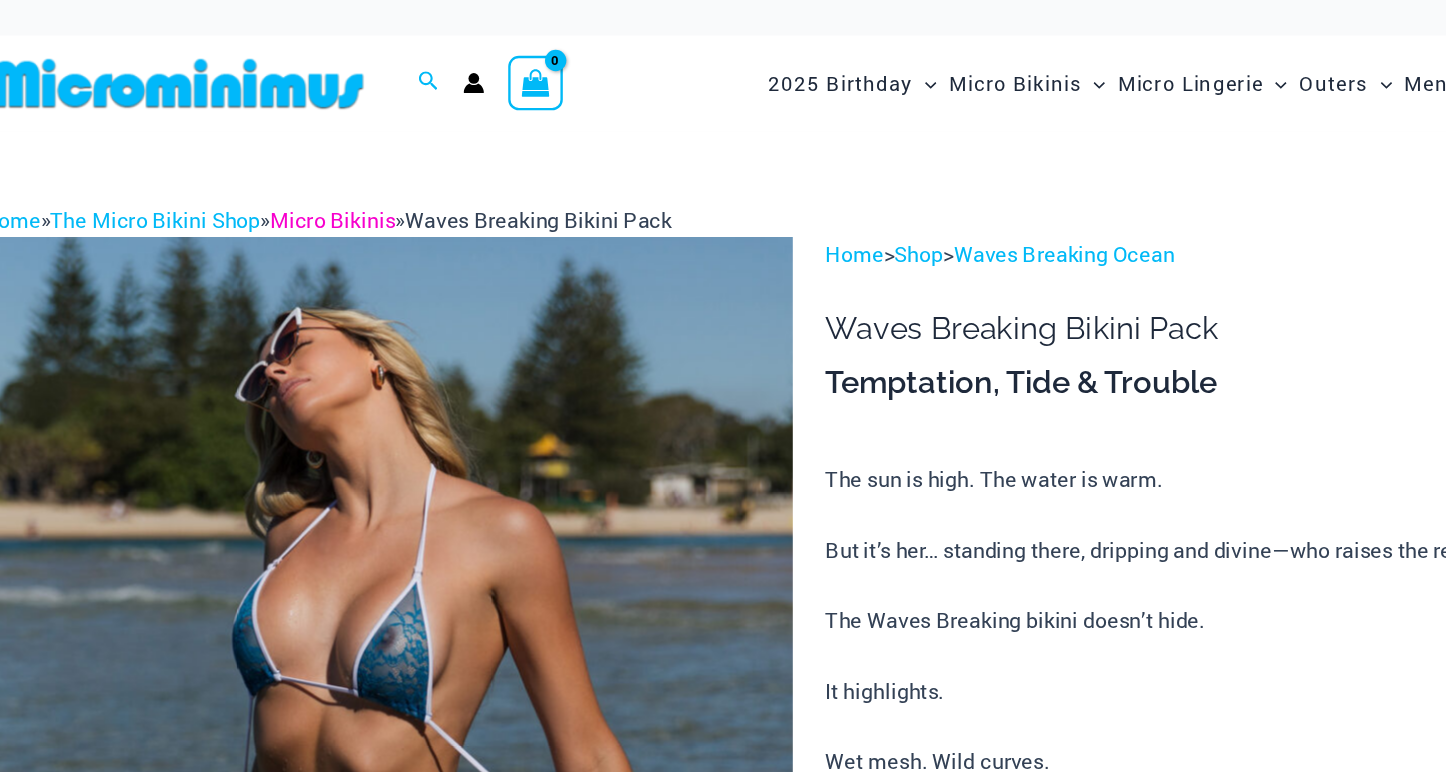 click on "Micro Bikinis" at bounding box center [335, 185] 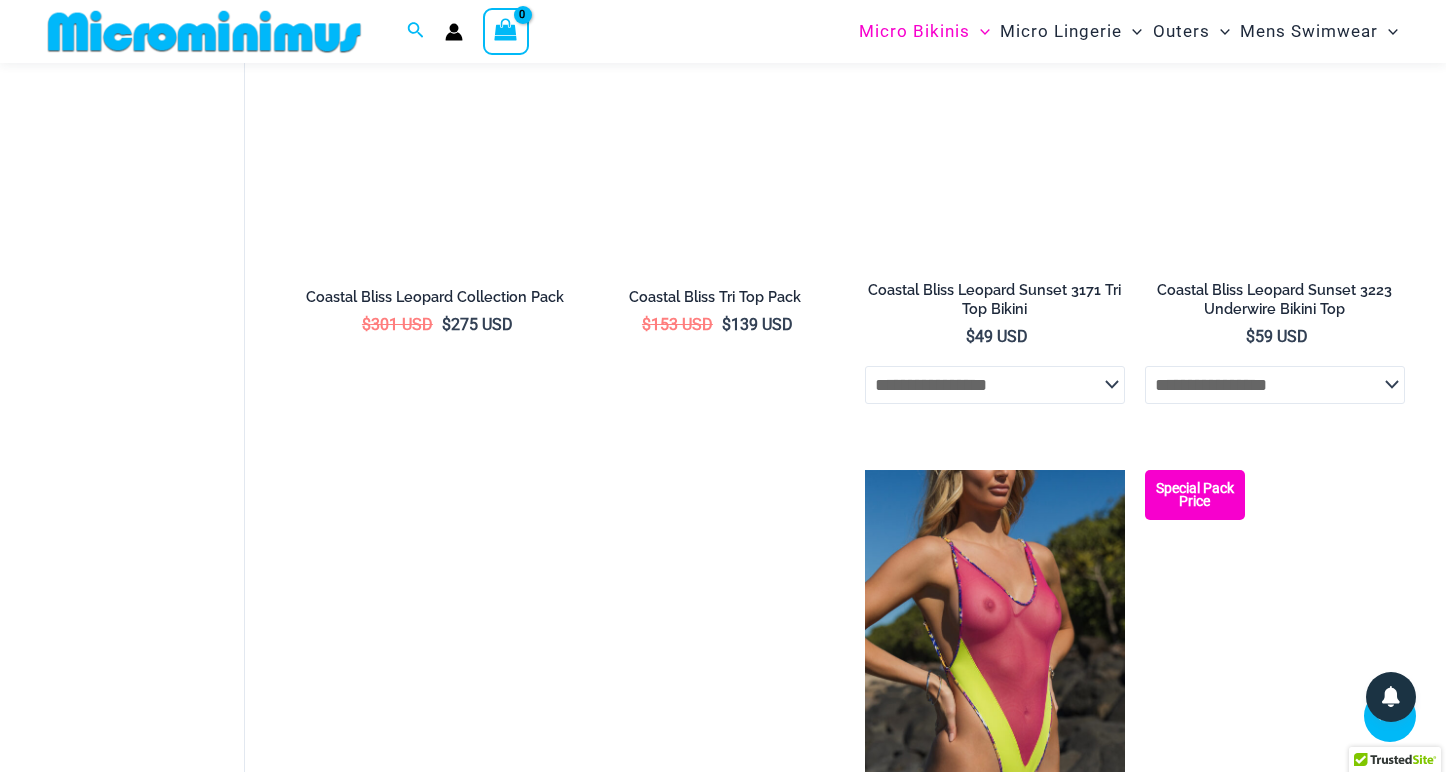 scroll, scrollTop: 3117, scrollLeft: 0, axis: vertical 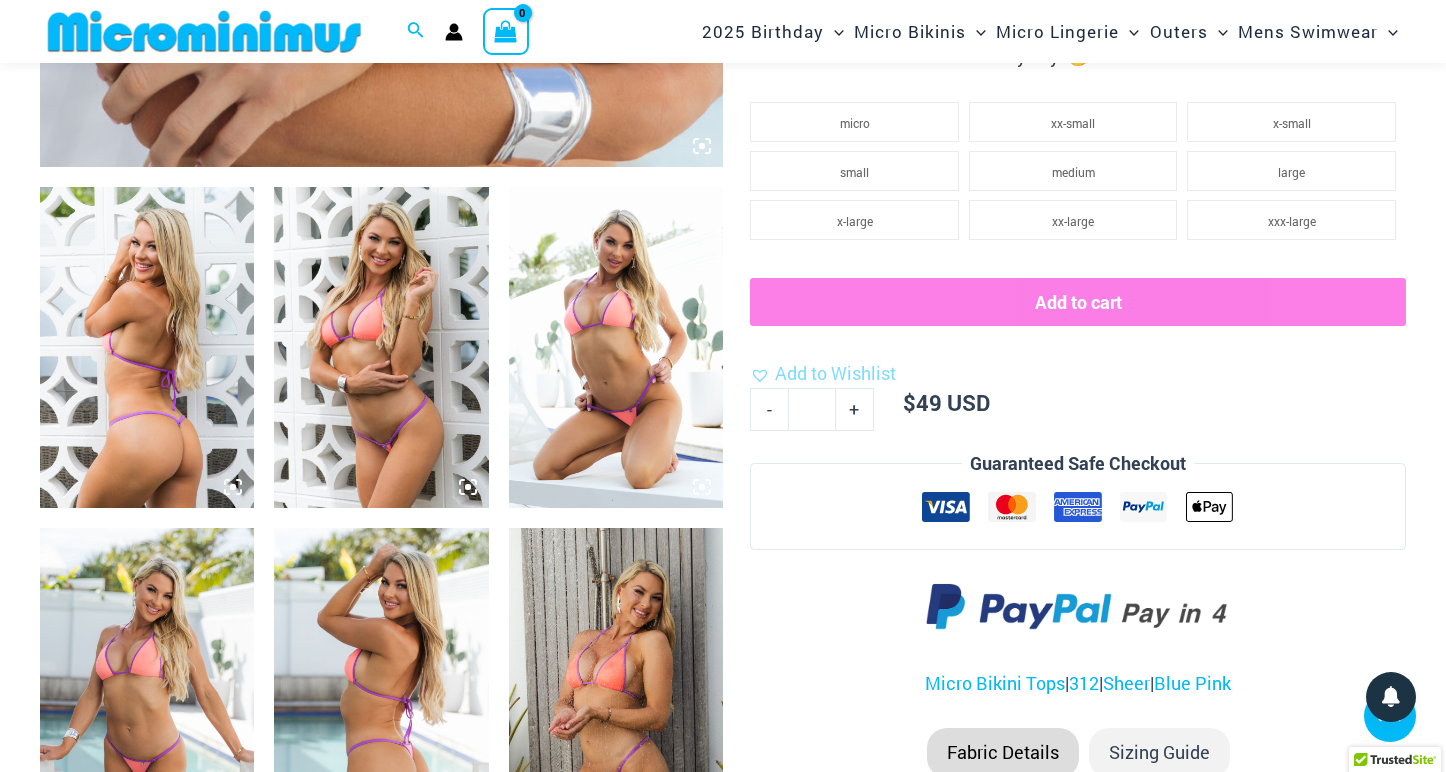 click at bounding box center (147, 347) 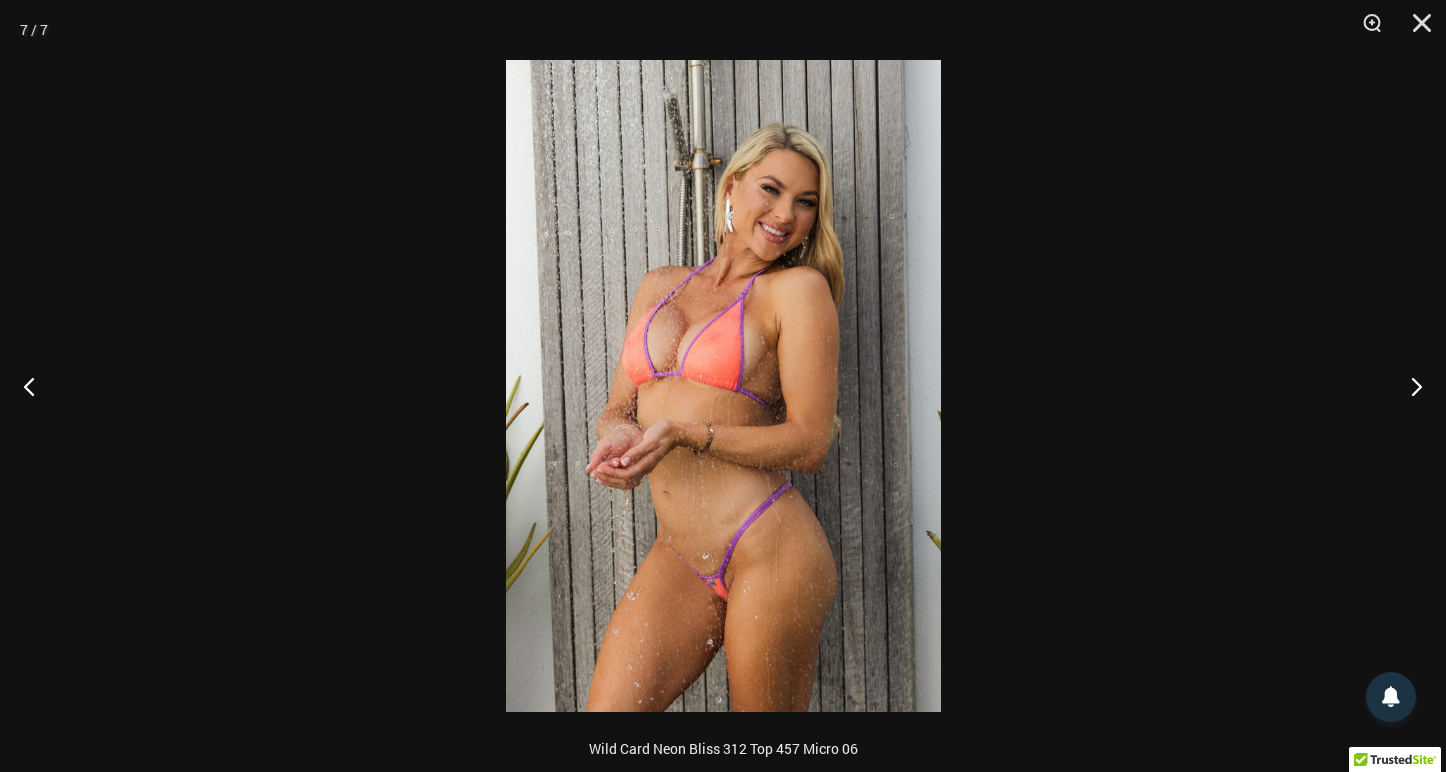 click at bounding box center (723, 386) 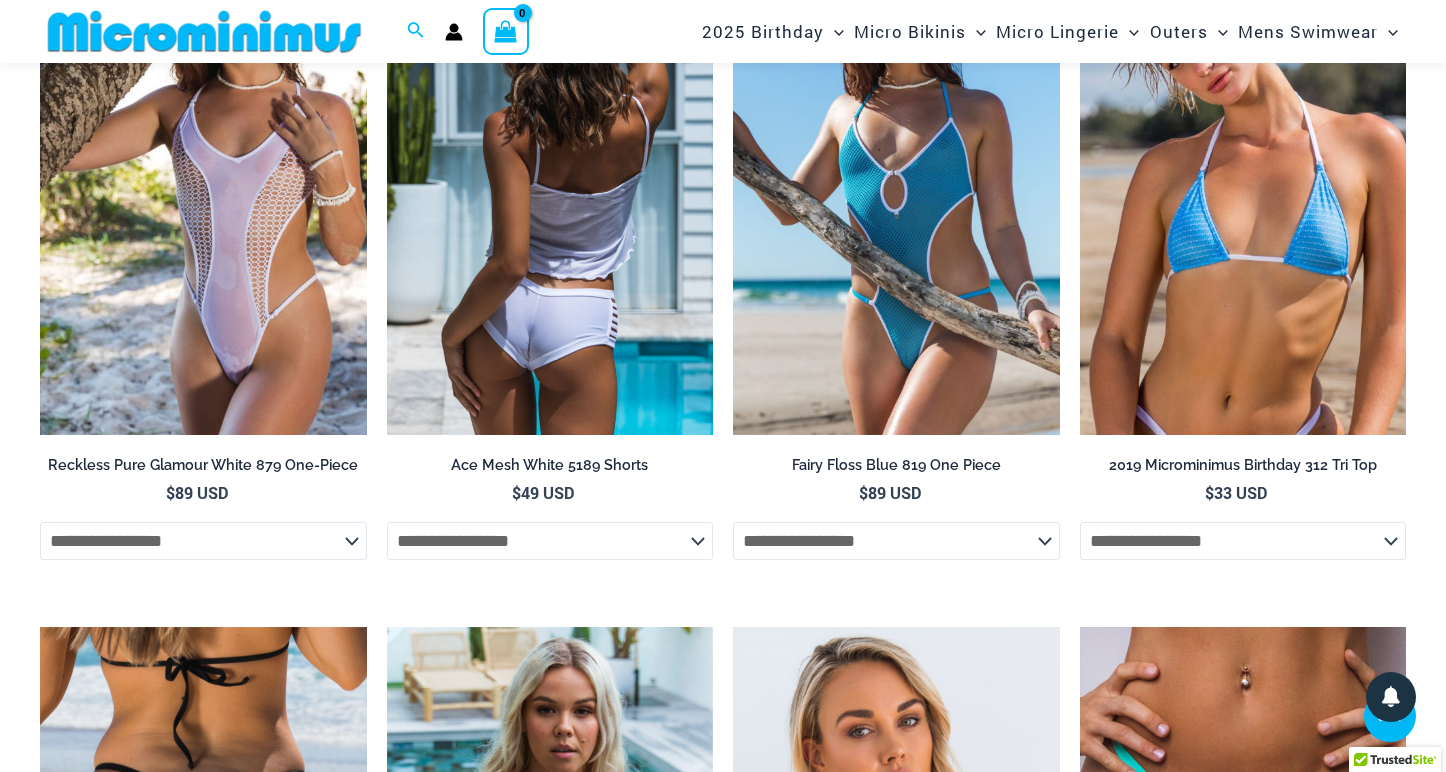 scroll, scrollTop: 4412, scrollLeft: 0, axis: vertical 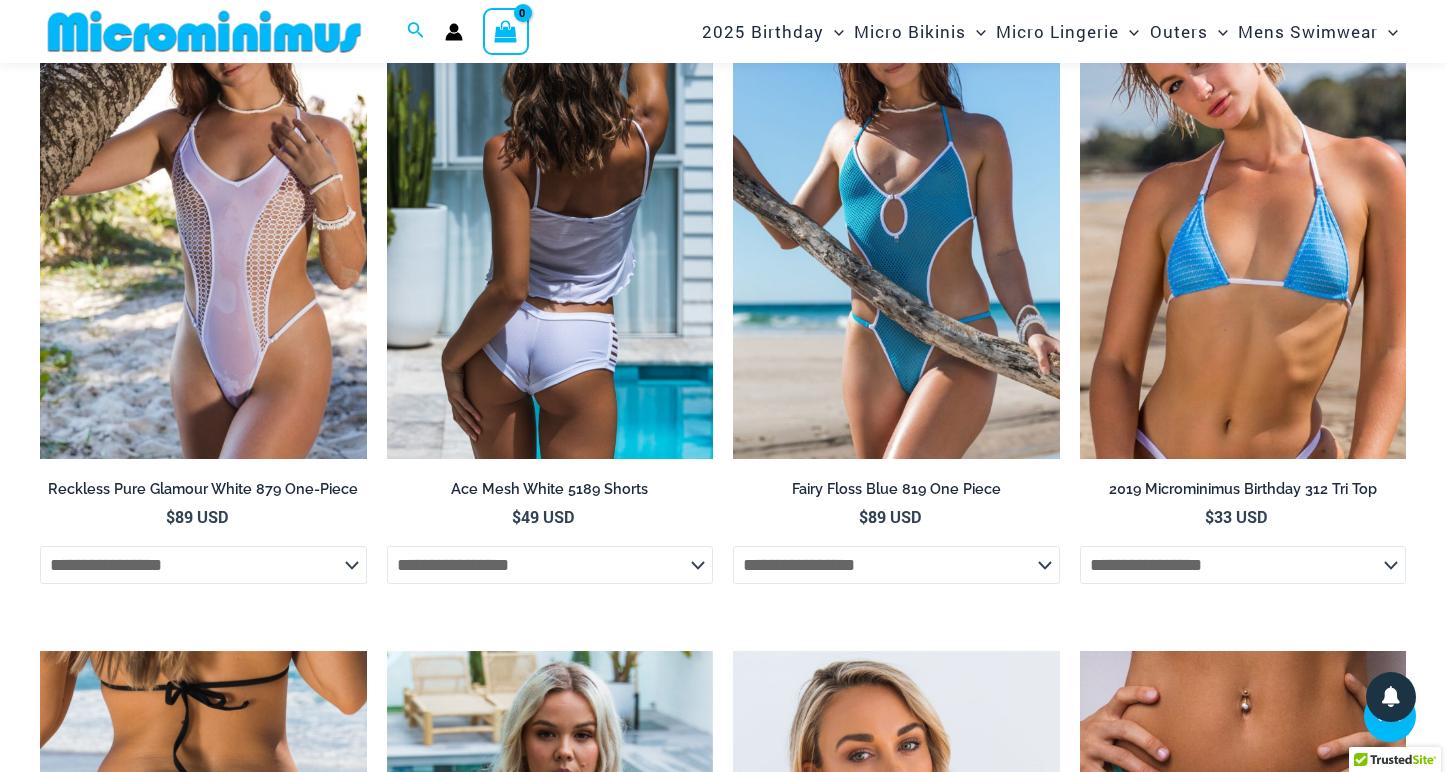 click at bounding box center (550, 214) 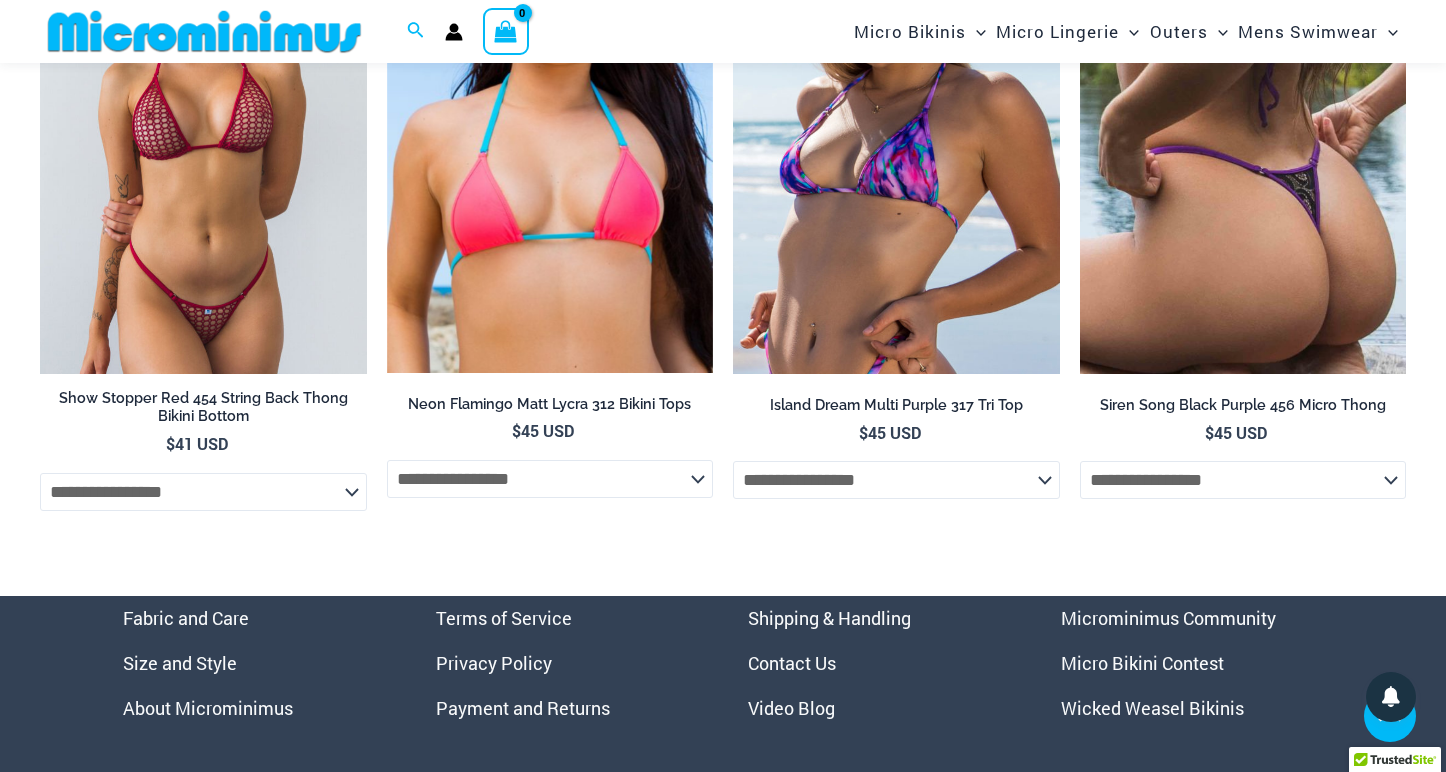 scroll, scrollTop: 5117, scrollLeft: 0, axis: vertical 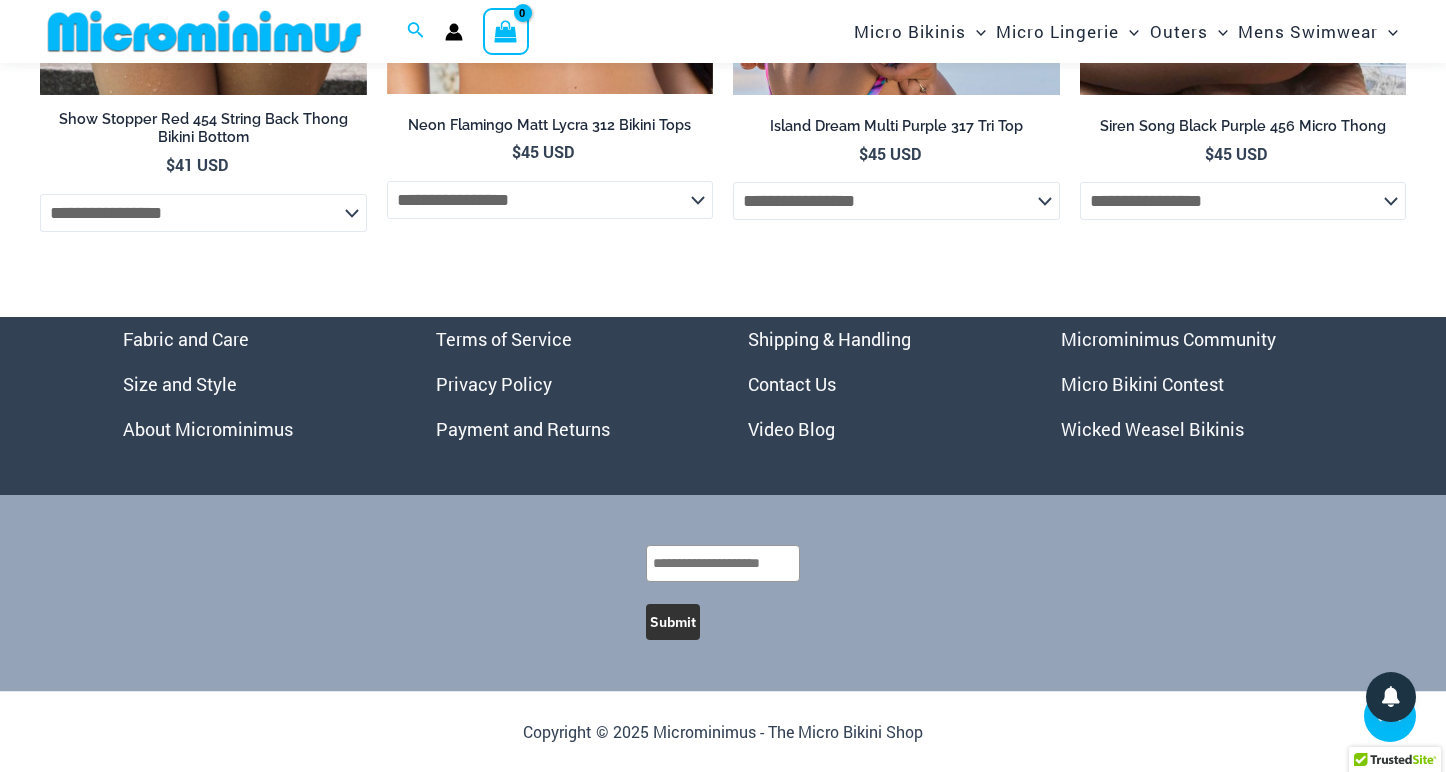 click on "Video Blog" at bounding box center (791, 429) 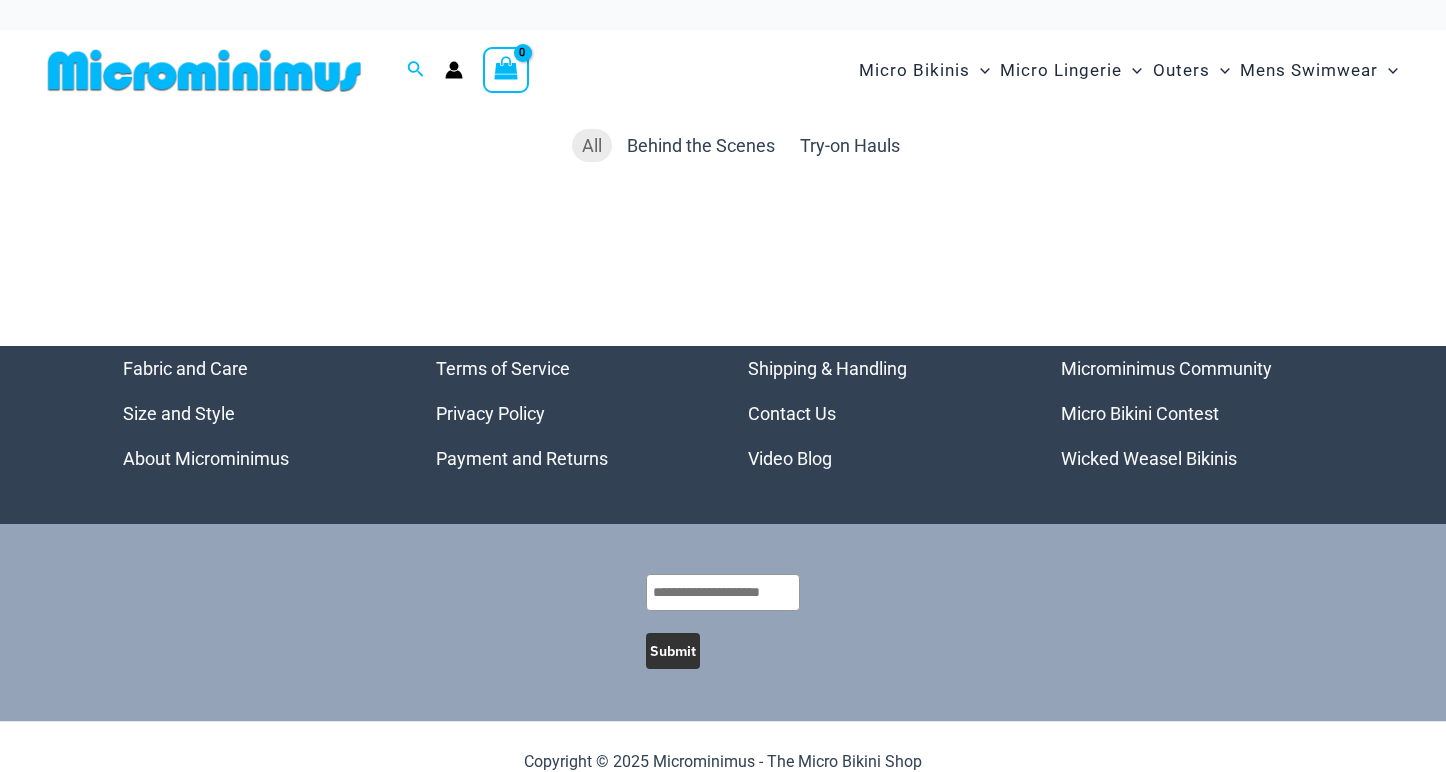scroll, scrollTop: 0, scrollLeft: 0, axis: both 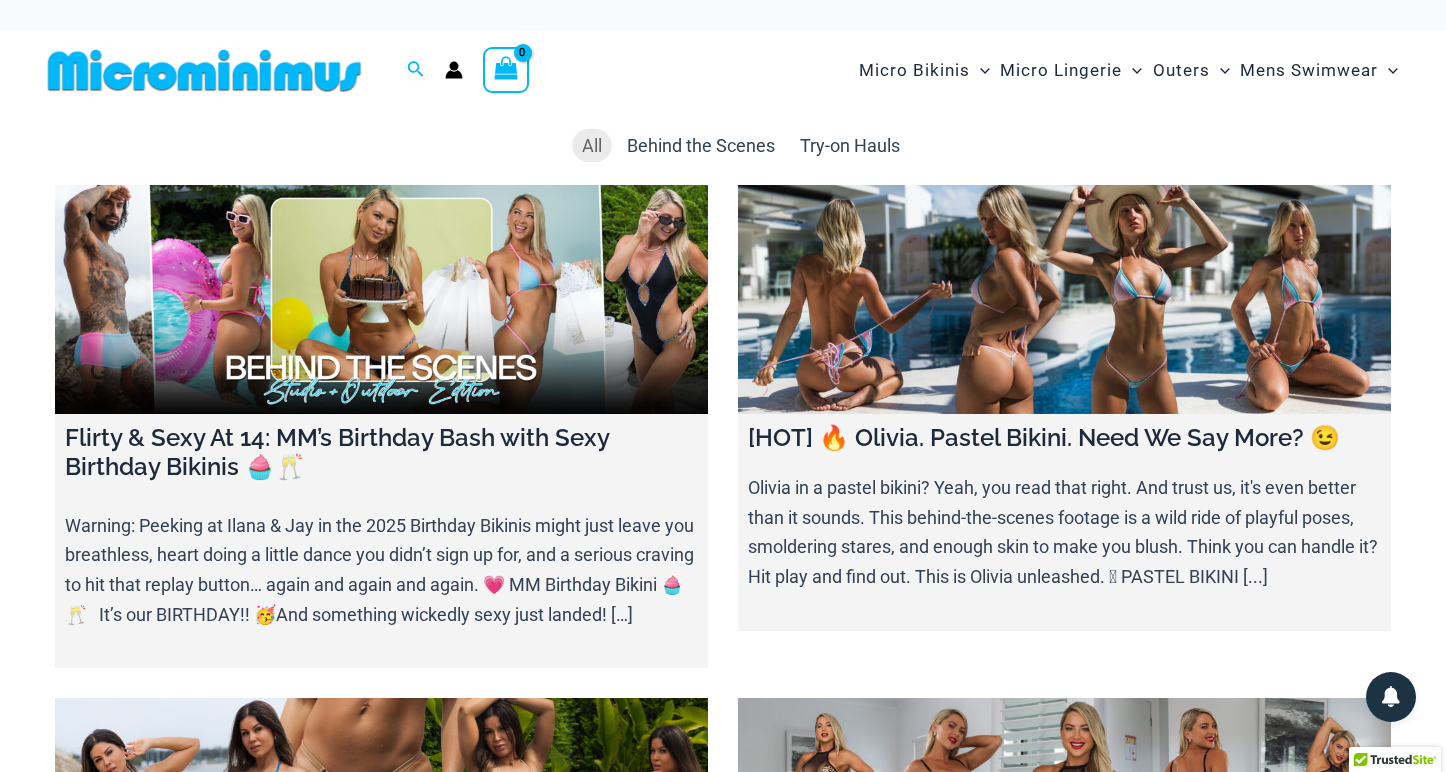 click at bounding box center [1064, 299] 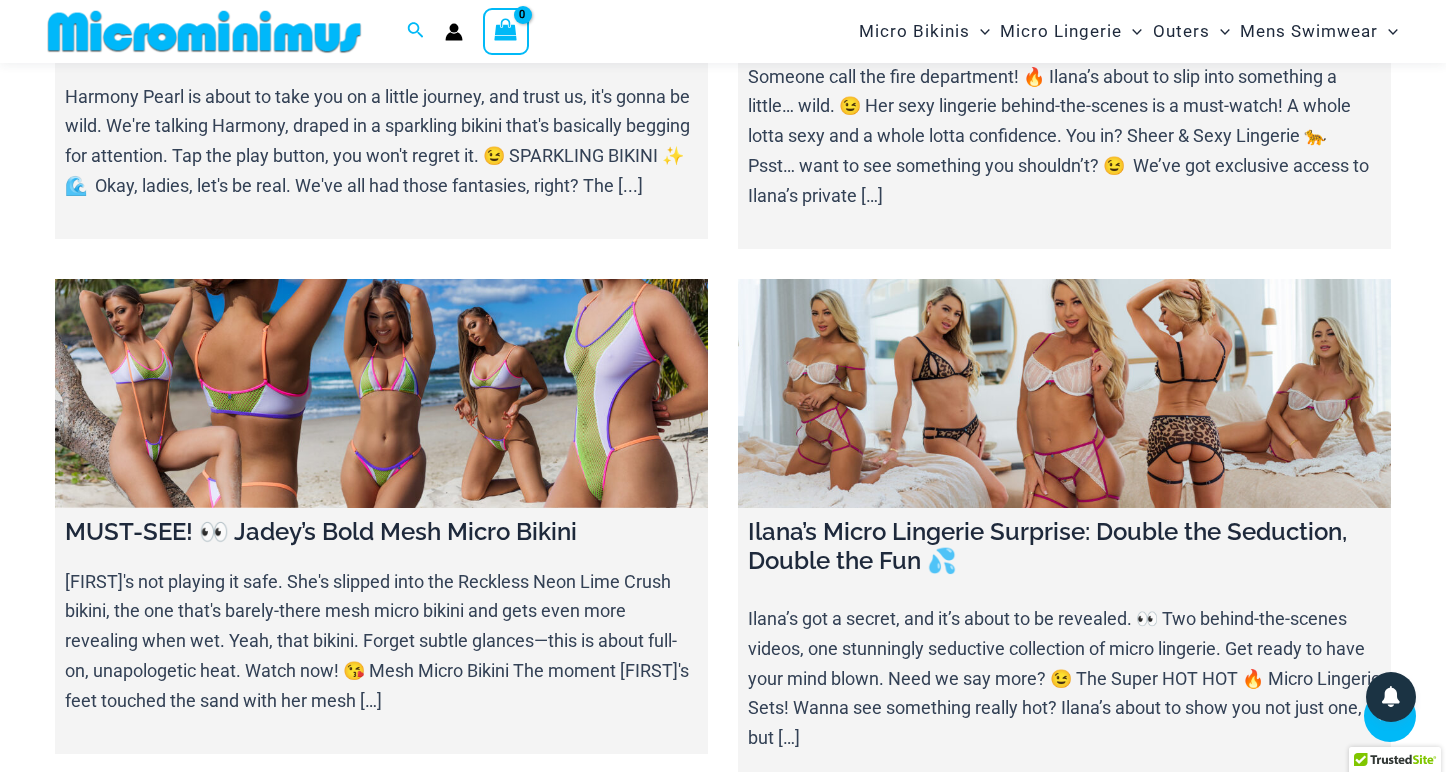 scroll, scrollTop: 917, scrollLeft: 0, axis: vertical 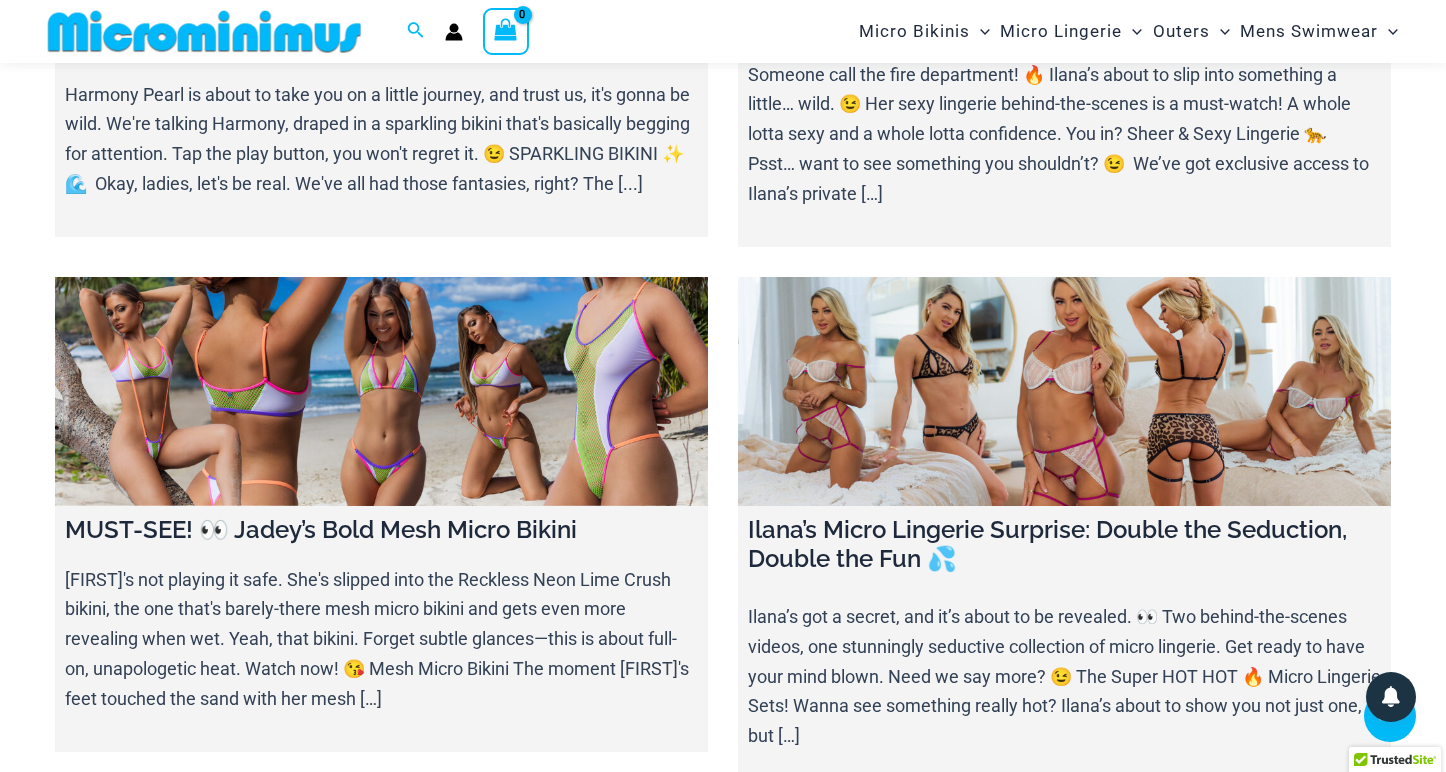 click at bounding box center (381, 391) 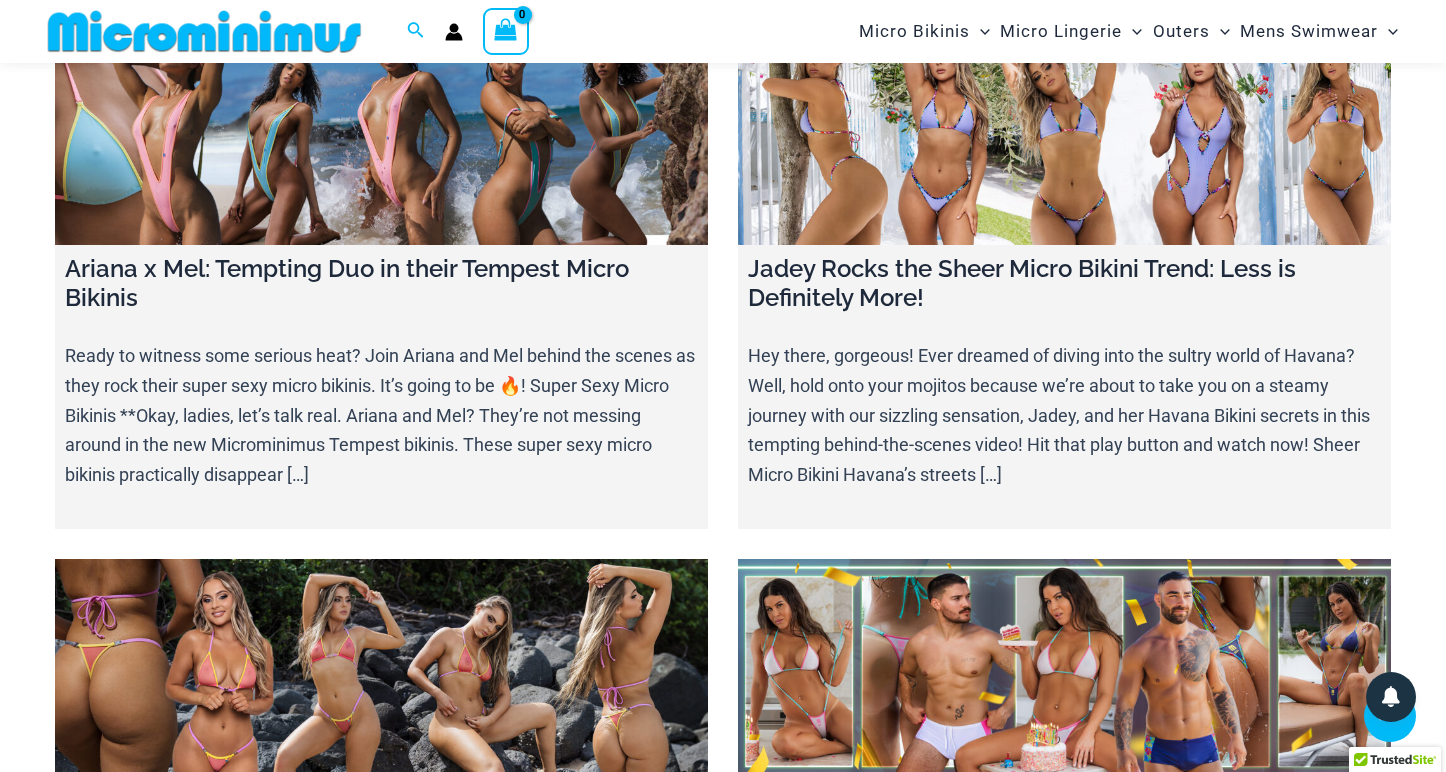 scroll, scrollTop: 4850, scrollLeft: 0, axis: vertical 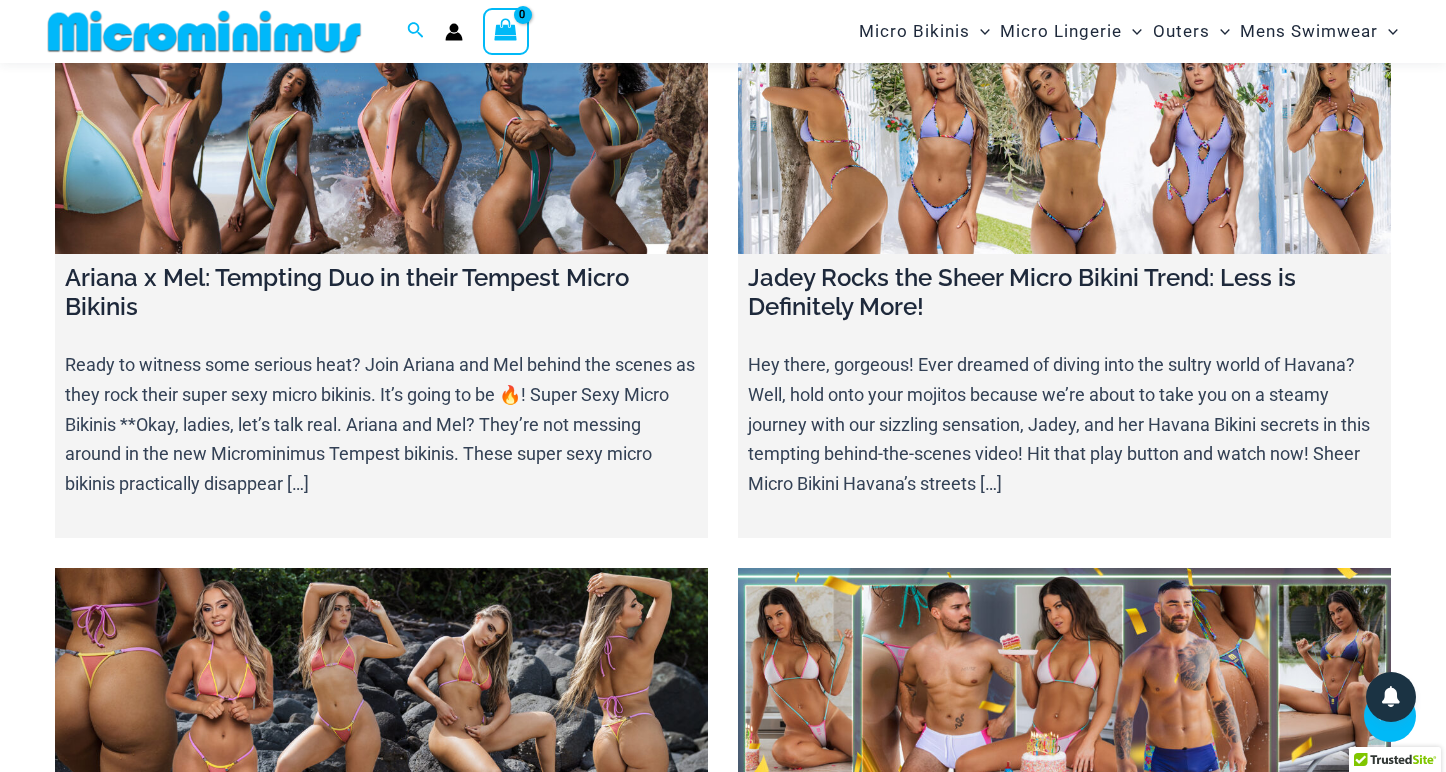 click at bounding box center (1064, 139) 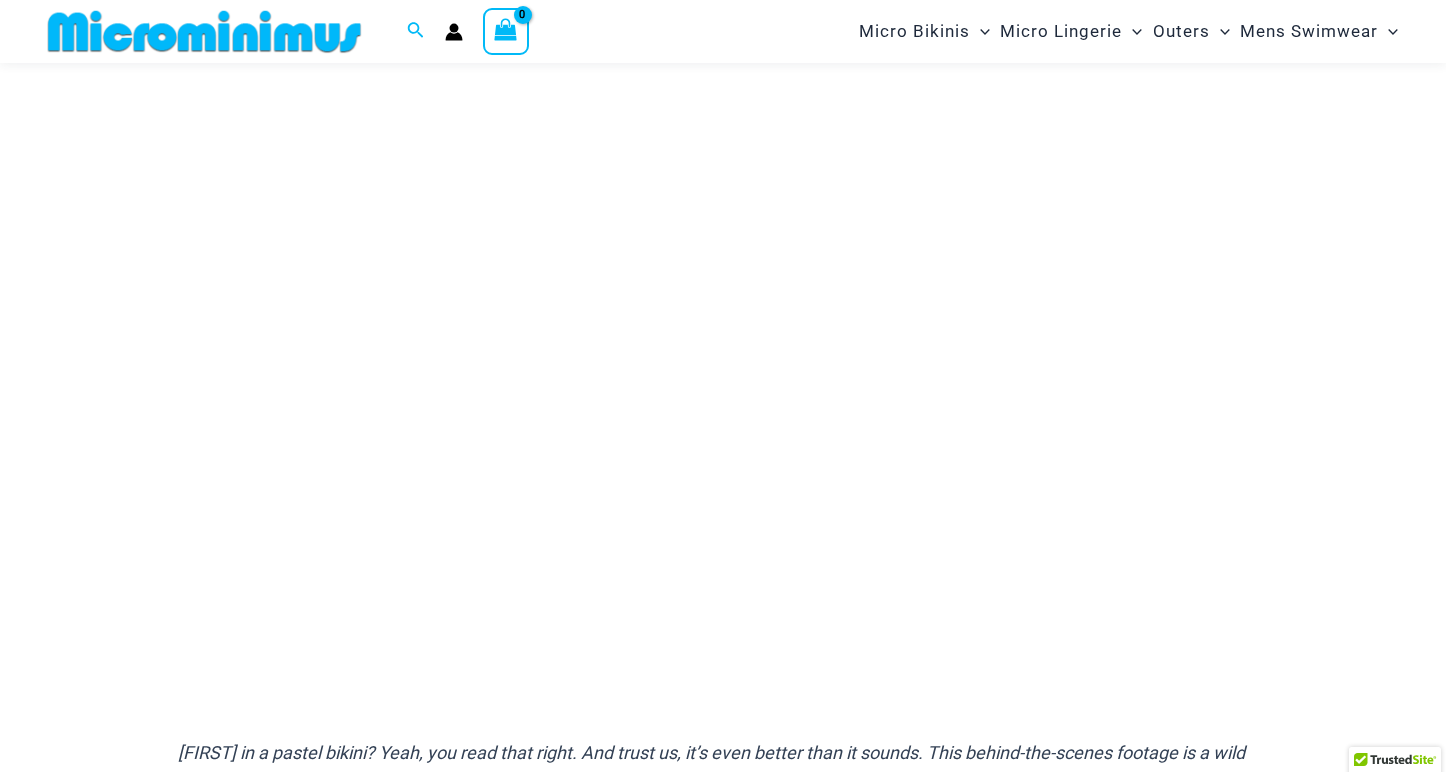 scroll, scrollTop: 211, scrollLeft: 0, axis: vertical 